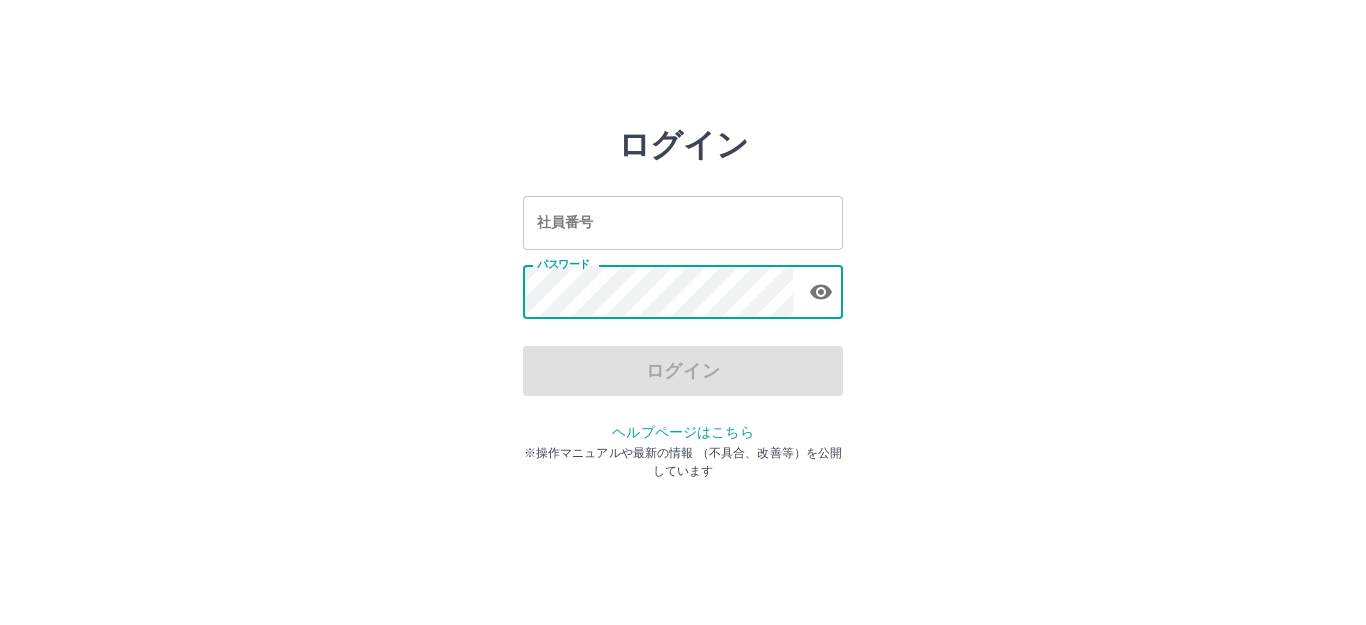 scroll, scrollTop: 0, scrollLeft: 0, axis: both 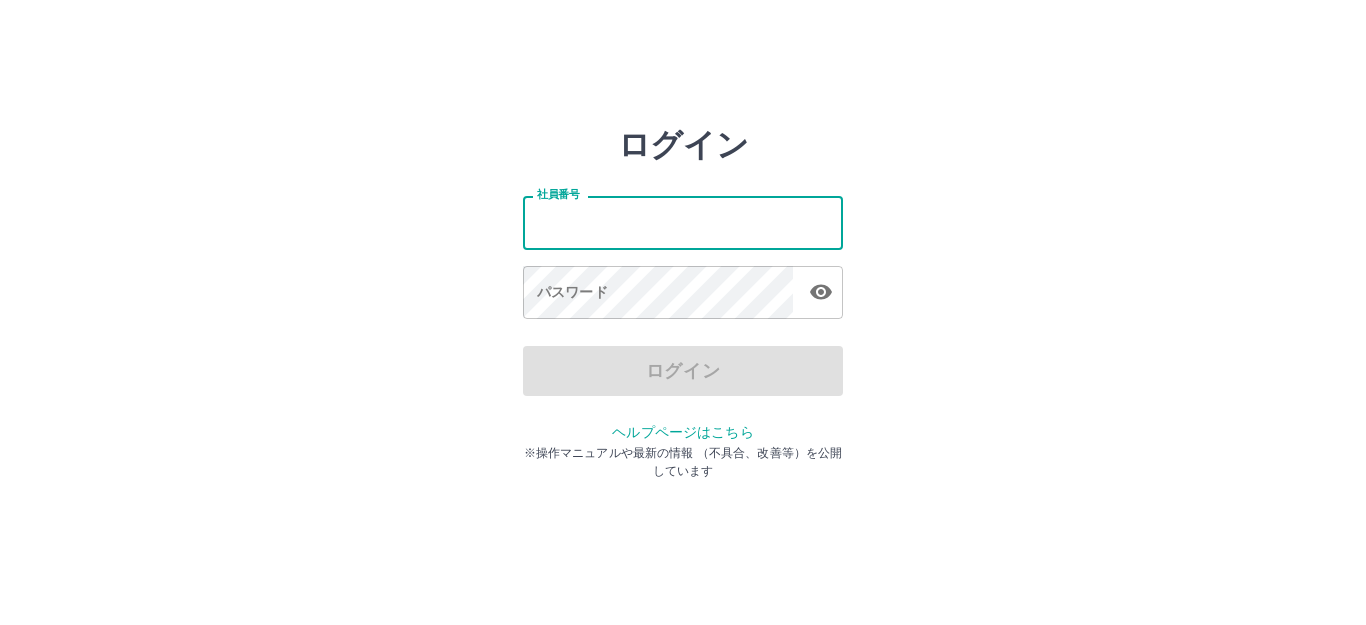 click on "社員番号" at bounding box center (683, 222) 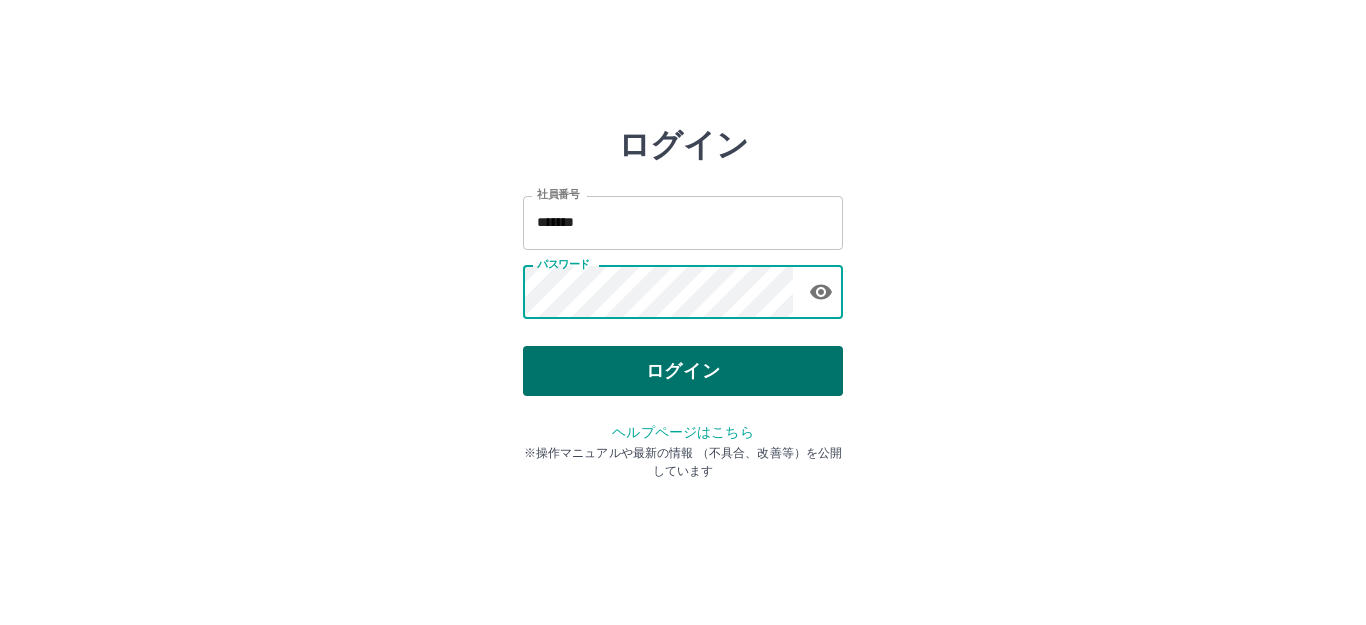 click on "ログイン" at bounding box center (683, 371) 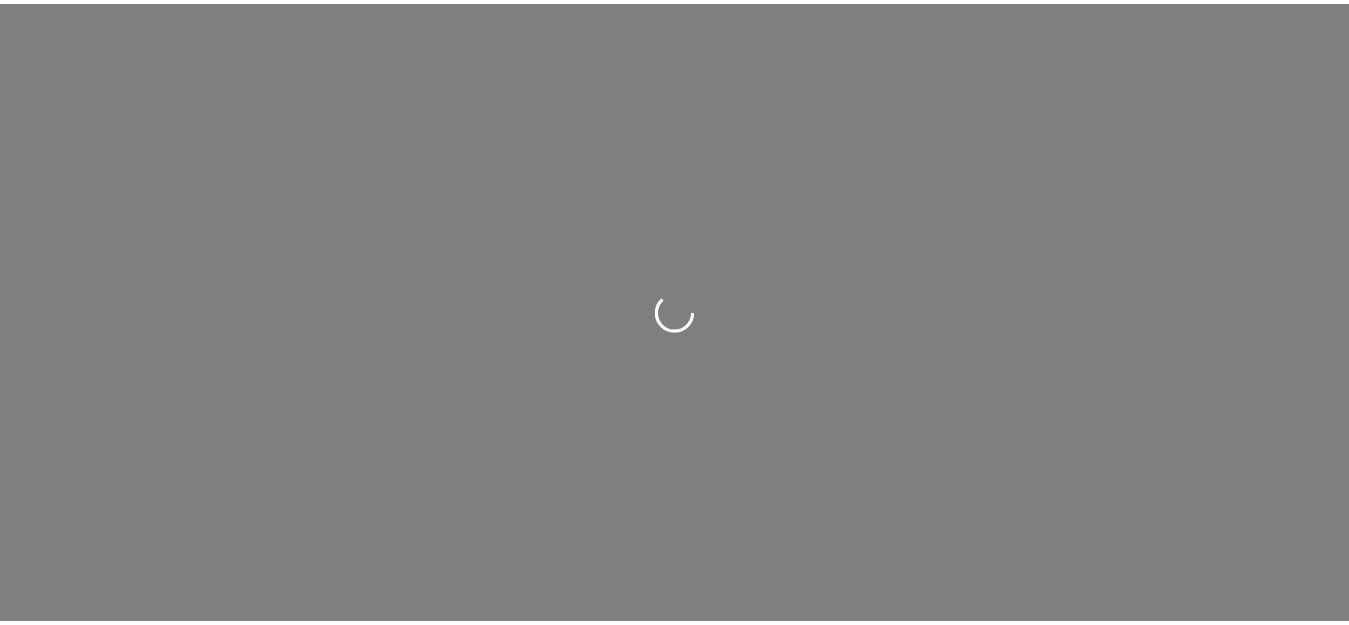 scroll, scrollTop: 0, scrollLeft: 0, axis: both 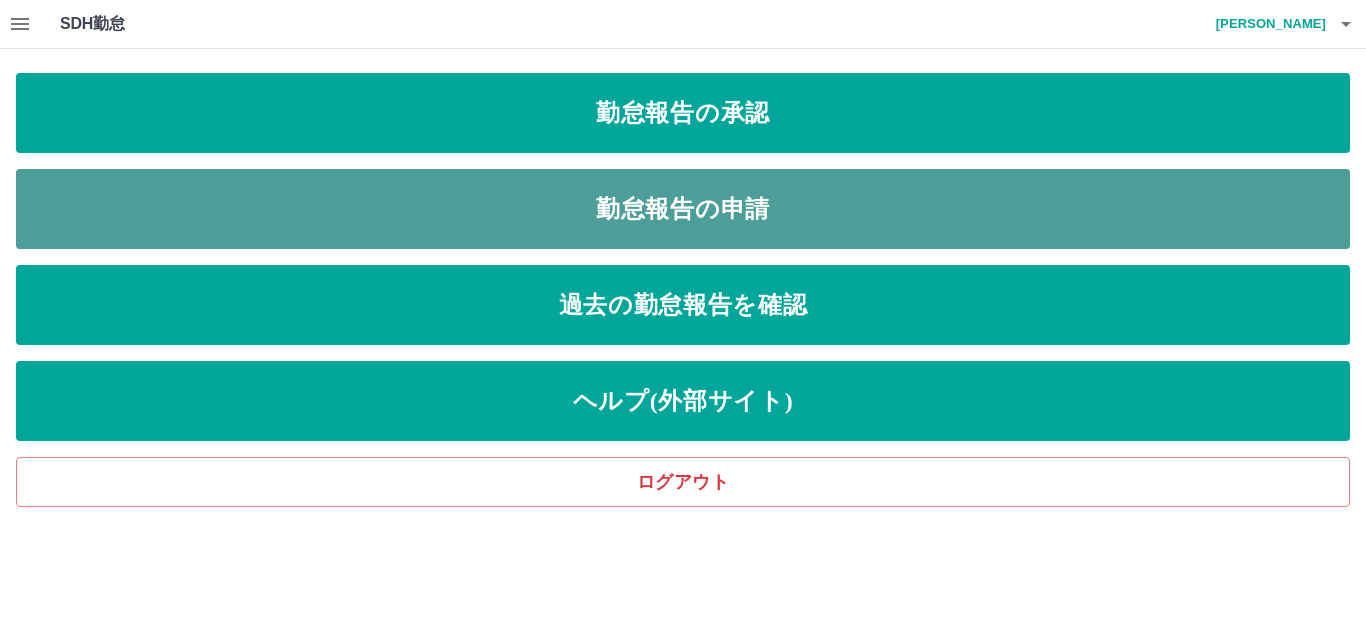 click on "勤怠報告の申請" at bounding box center [683, 209] 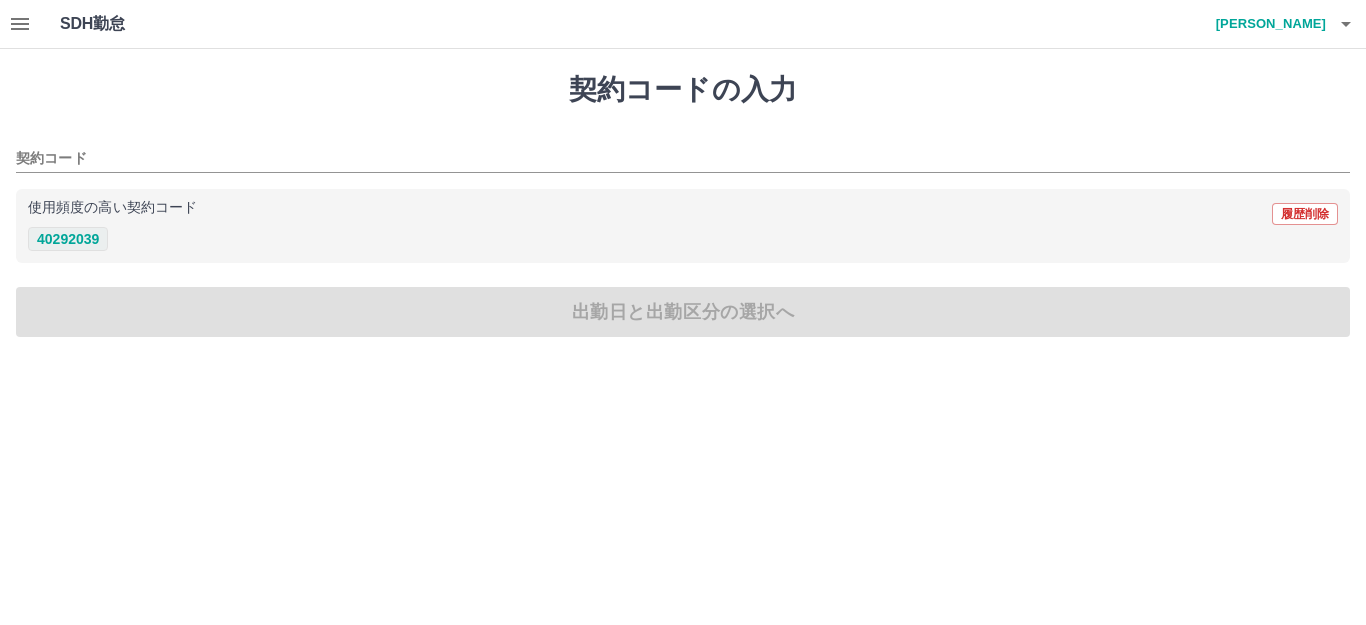 click on "40292039" at bounding box center [68, 239] 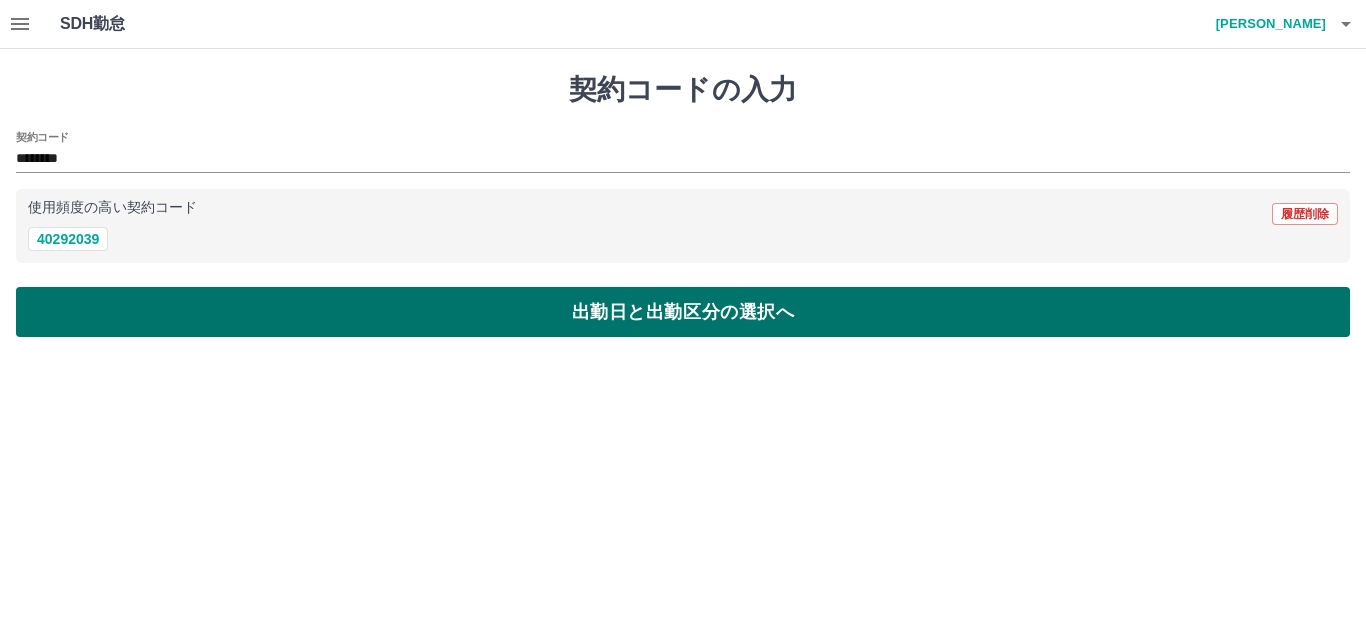 click on "出勤日と出勤区分の選択へ" at bounding box center [683, 312] 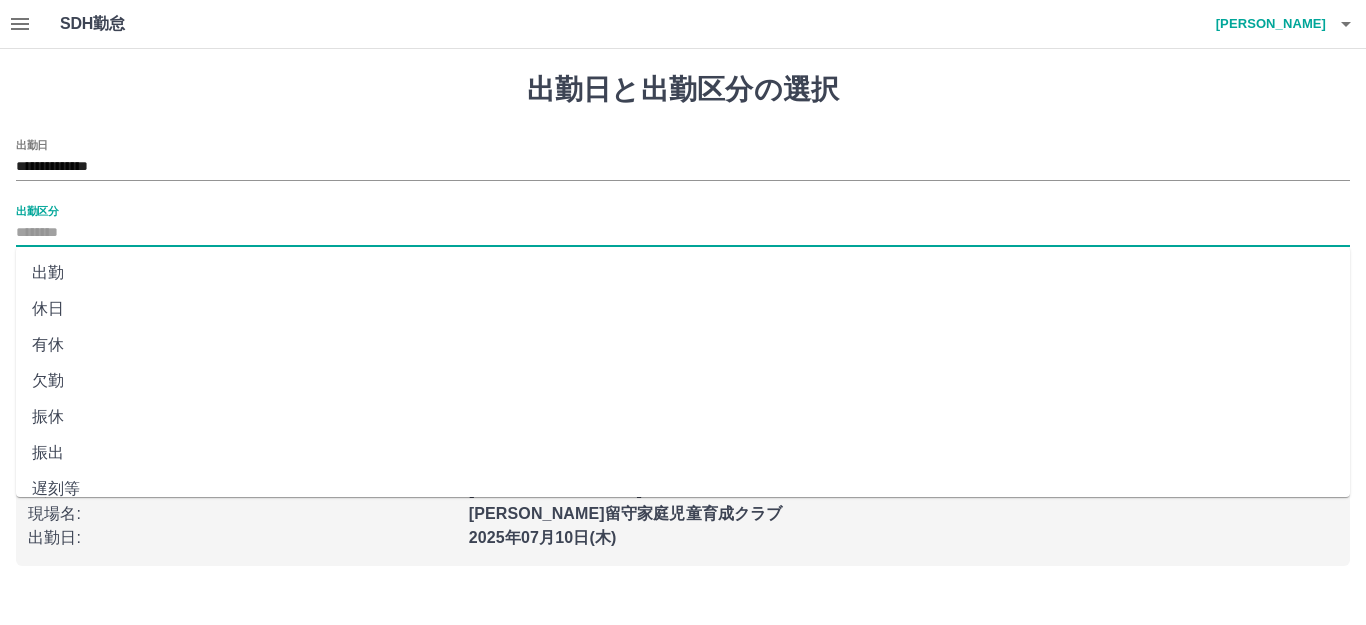 click on "出勤区分" at bounding box center [683, 233] 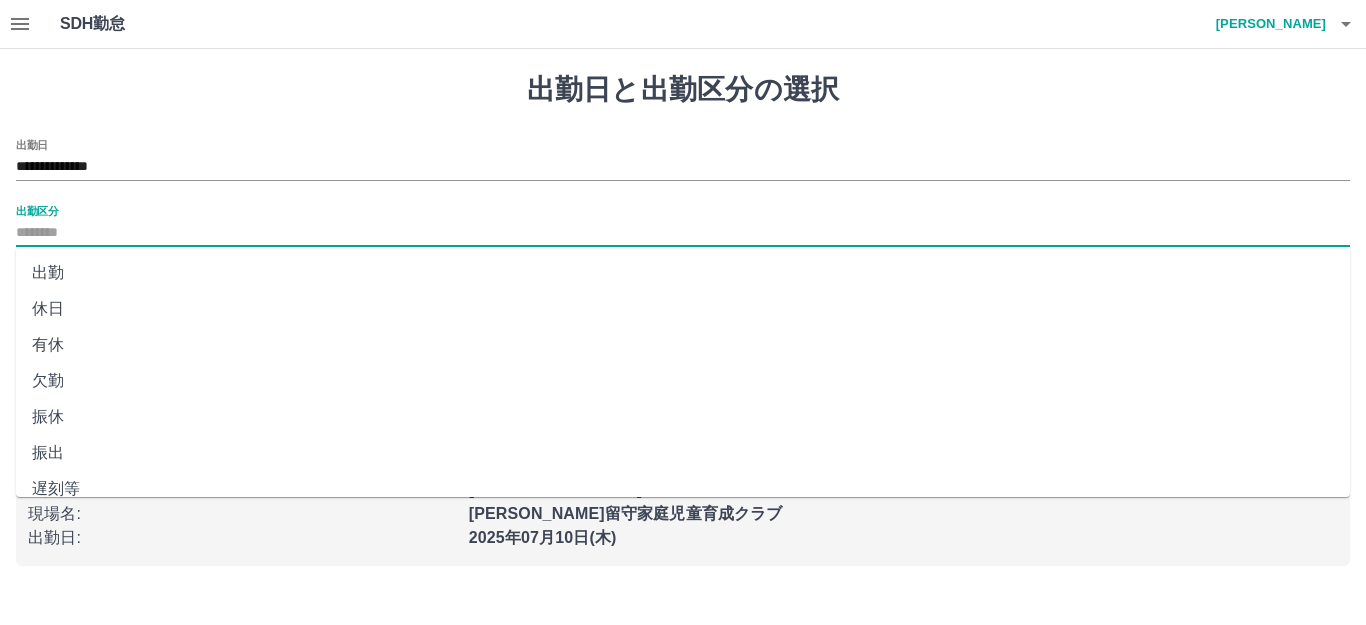 click on "出勤" at bounding box center [683, 273] 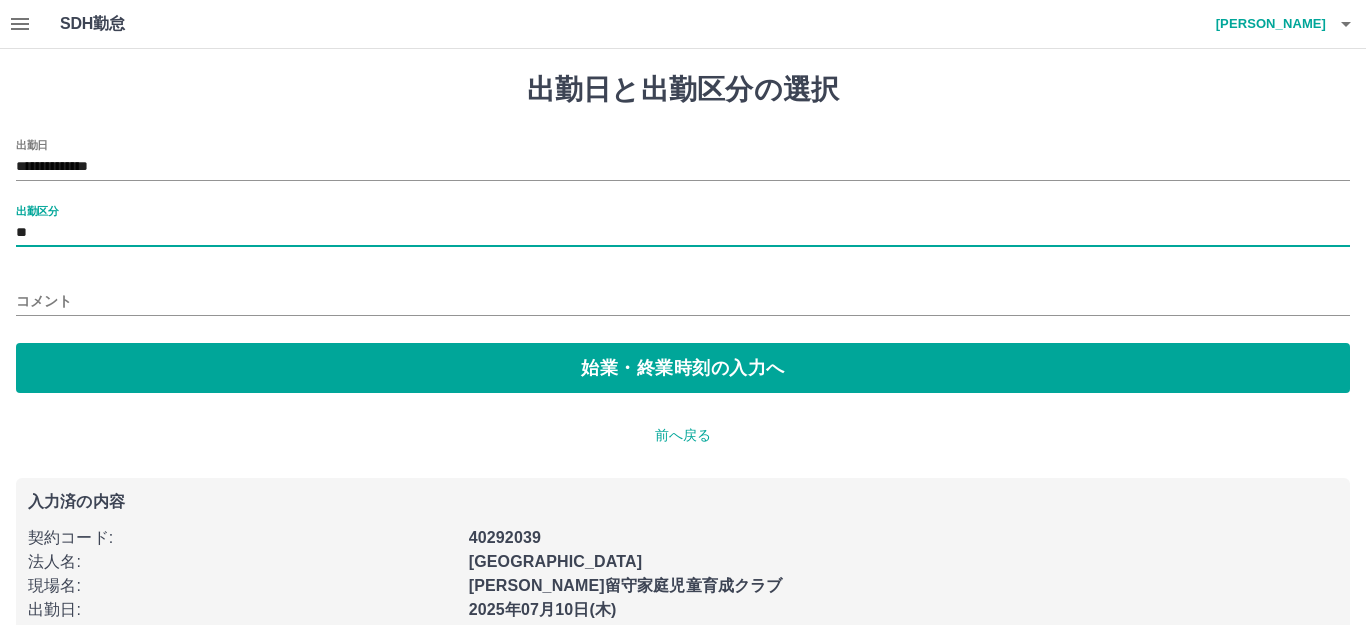 type on "**" 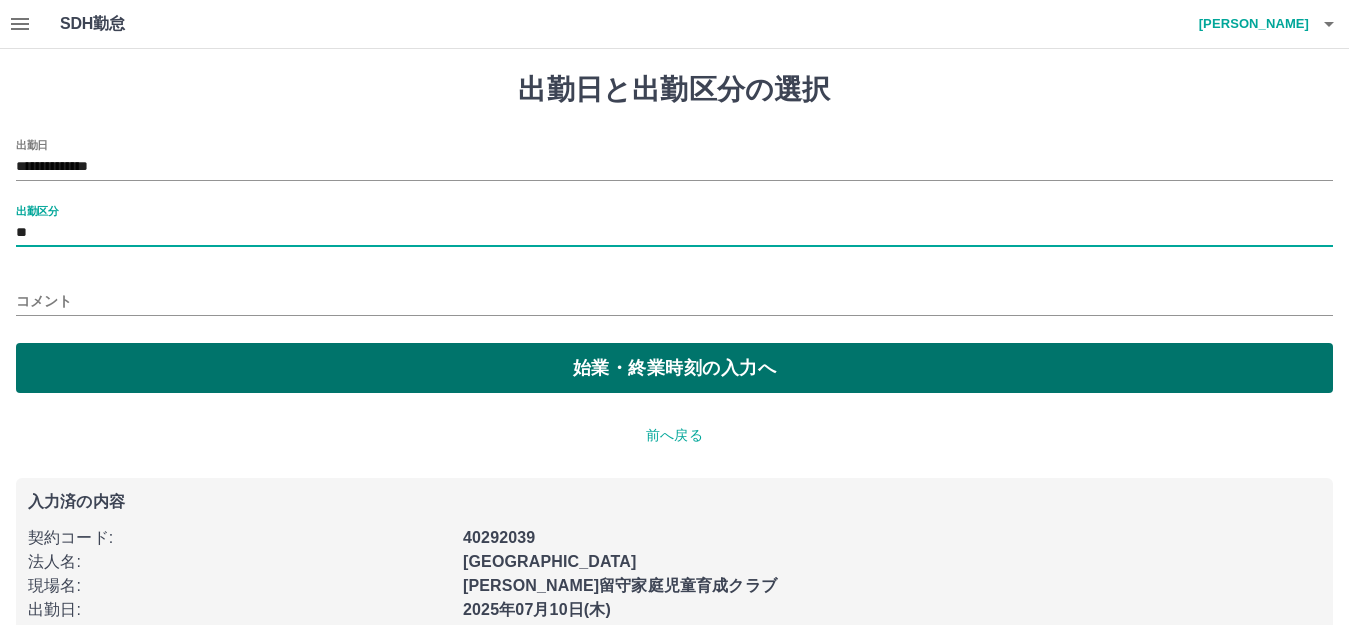 click on "始業・終業時刻の入力へ" at bounding box center [674, 368] 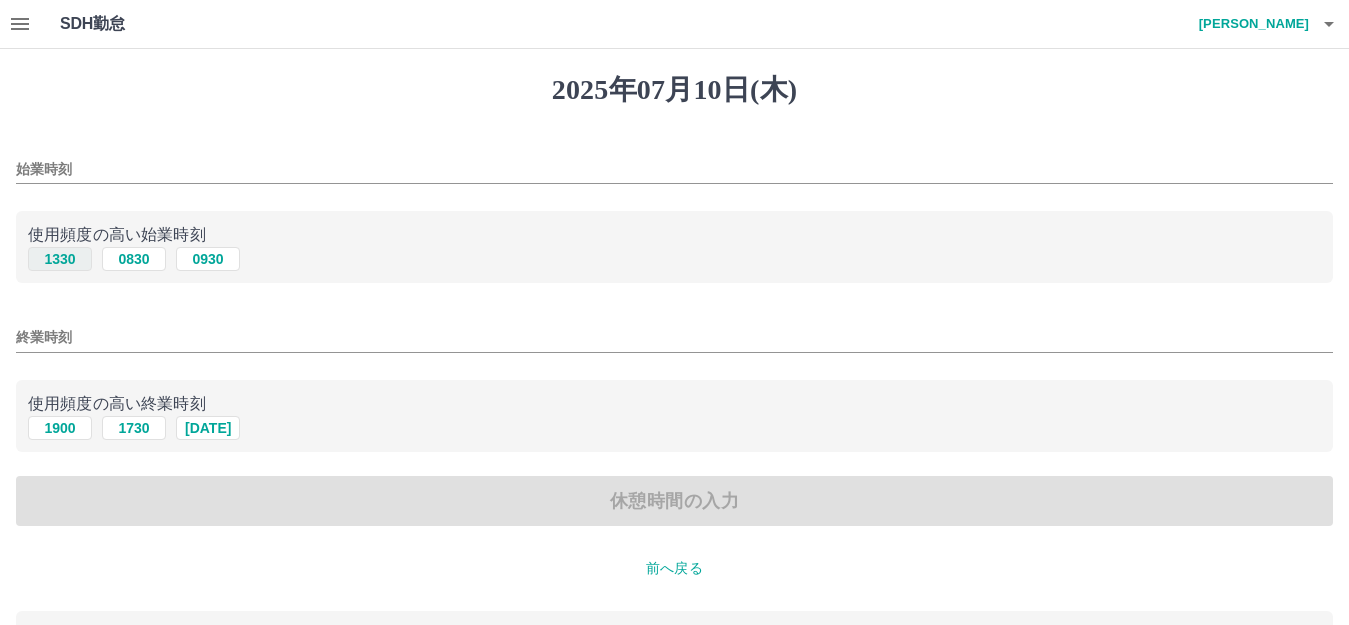 click on "1330" at bounding box center (60, 259) 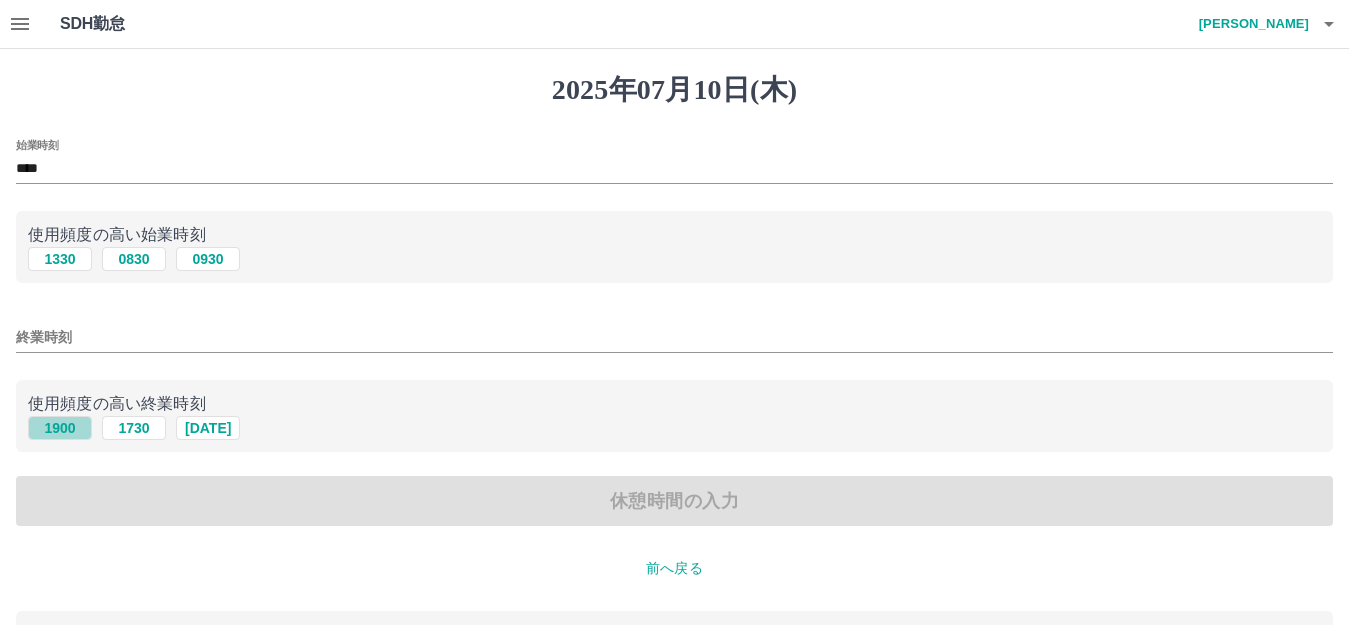 click on "1900" at bounding box center (60, 428) 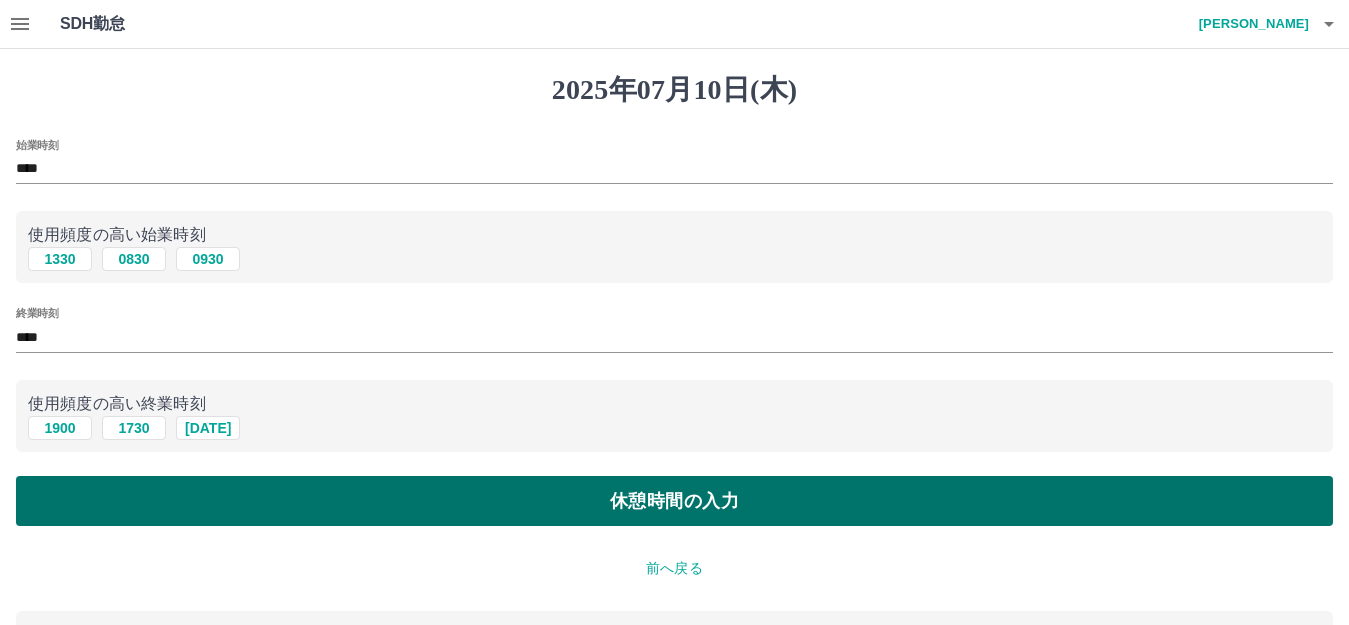 click on "休憩時間の入力" at bounding box center (674, 501) 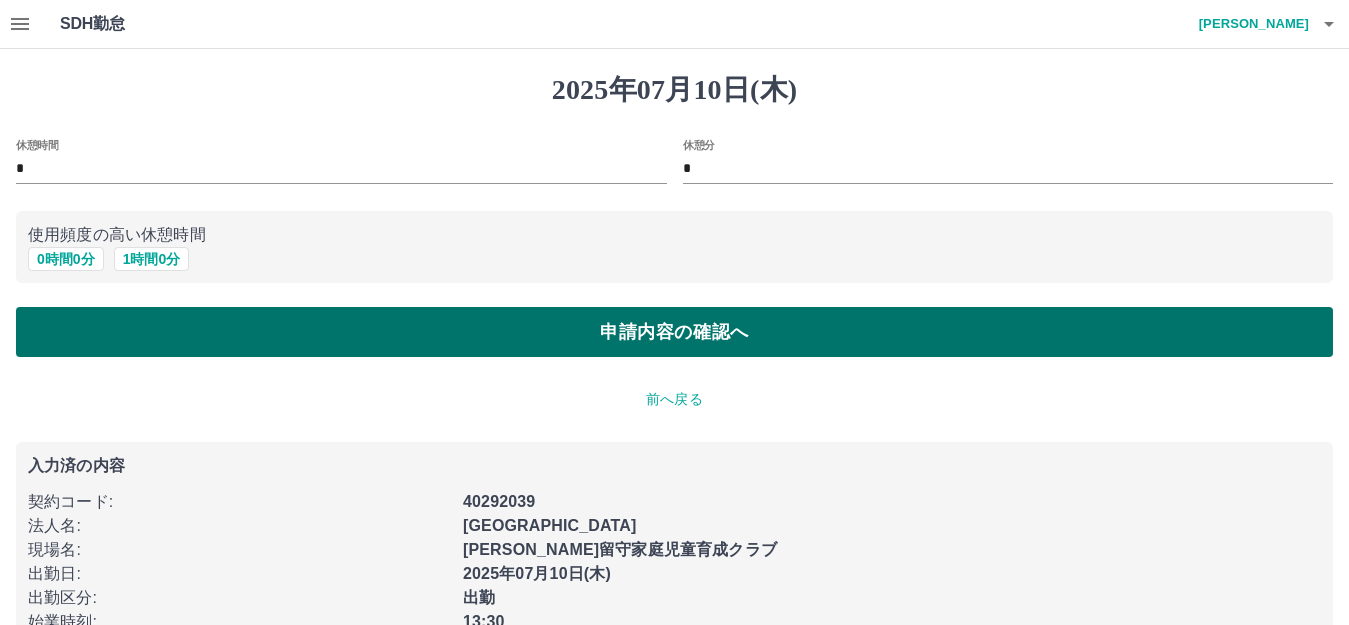 click on "申請内容の確認へ" at bounding box center [674, 332] 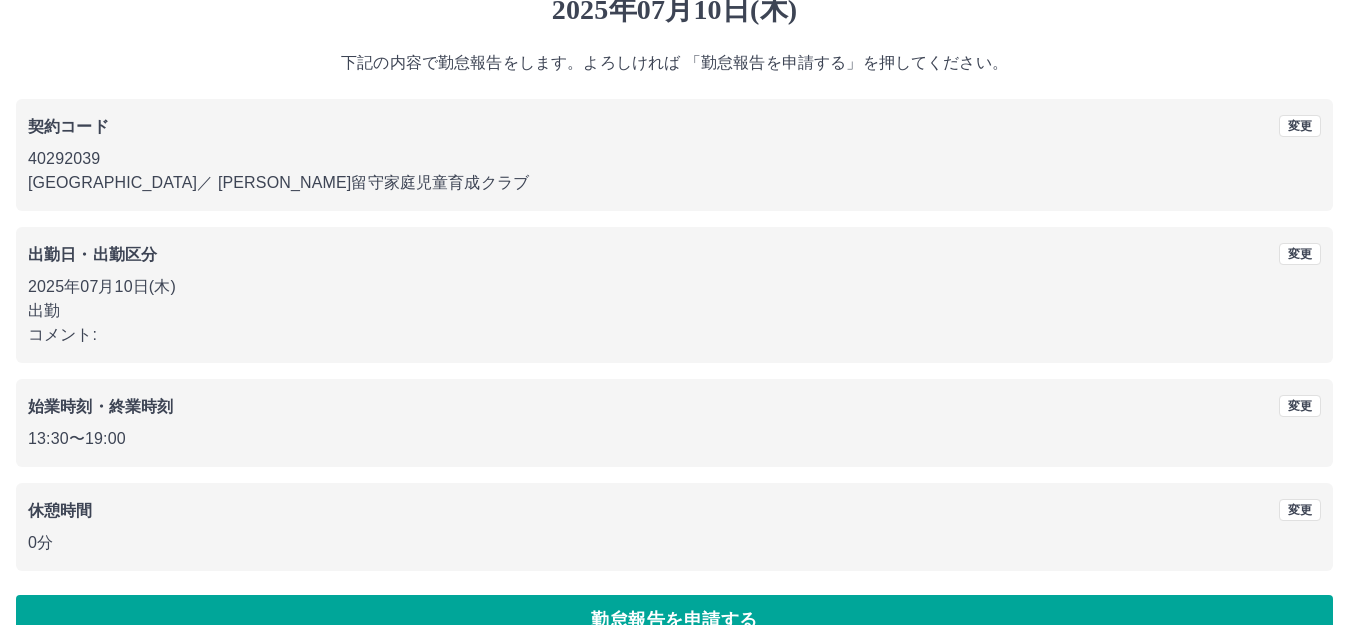 scroll, scrollTop: 124, scrollLeft: 0, axis: vertical 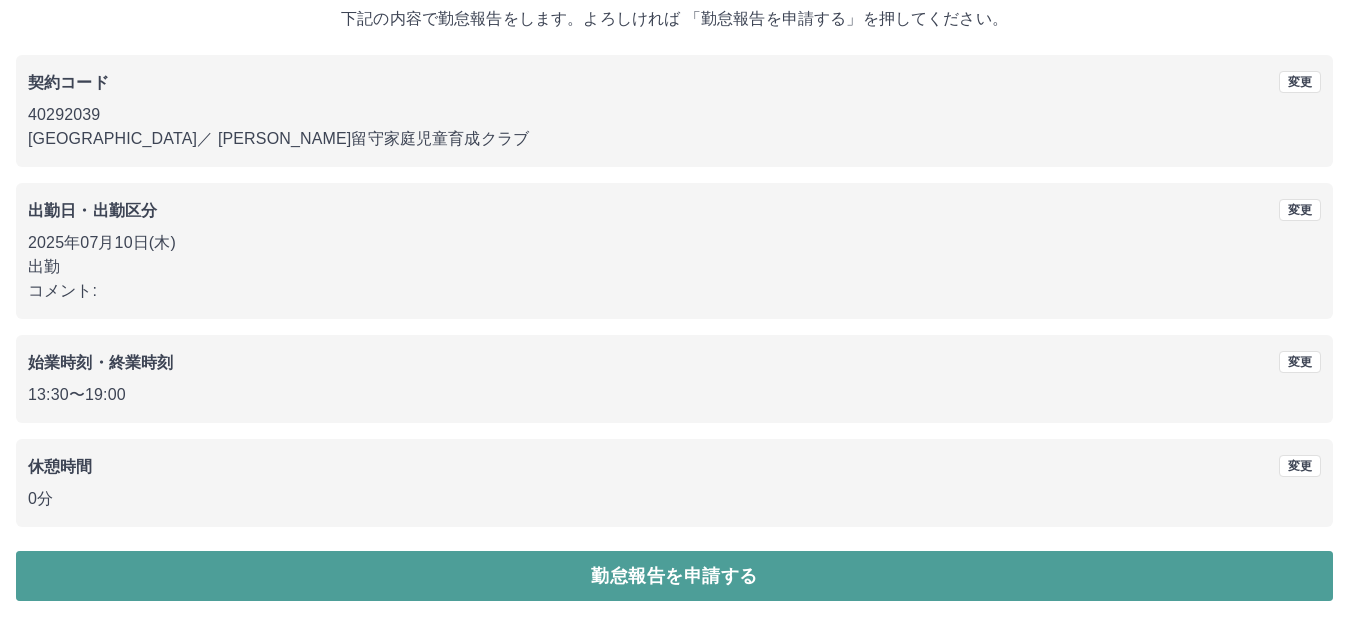 click on "勤怠報告を申請する" at bounding box center (674, 576) 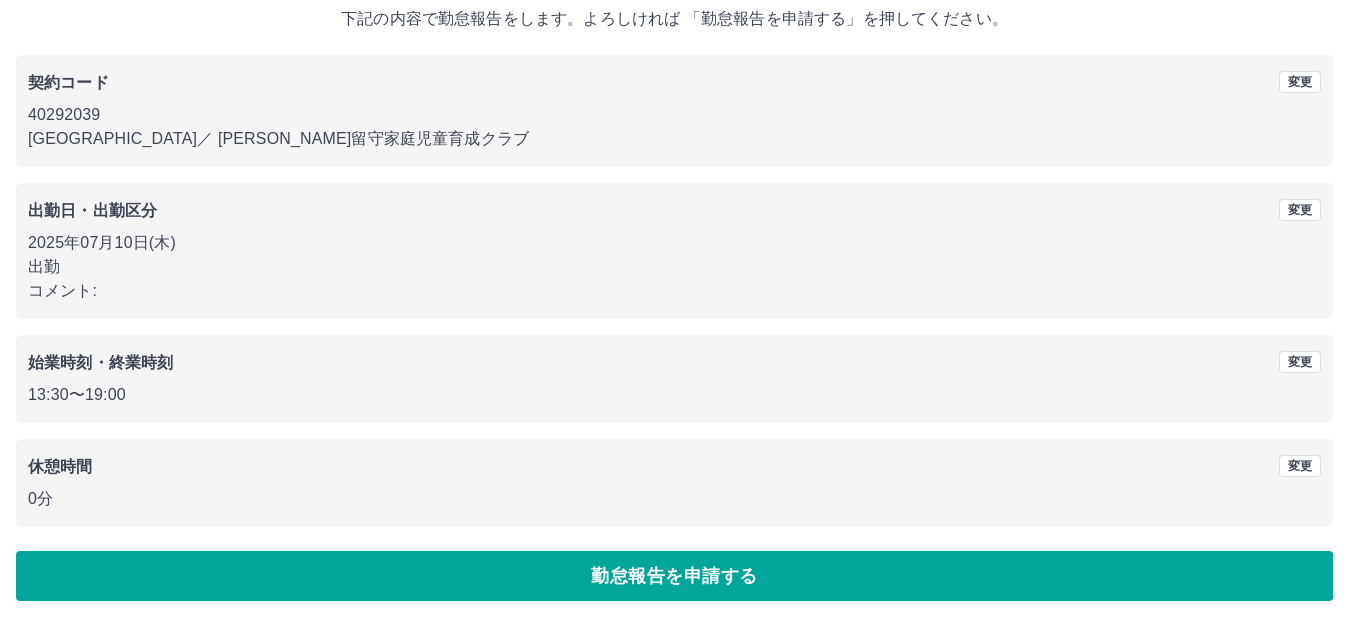 scroll, scrollTop: 0, scrollLeft: 0, axis: both 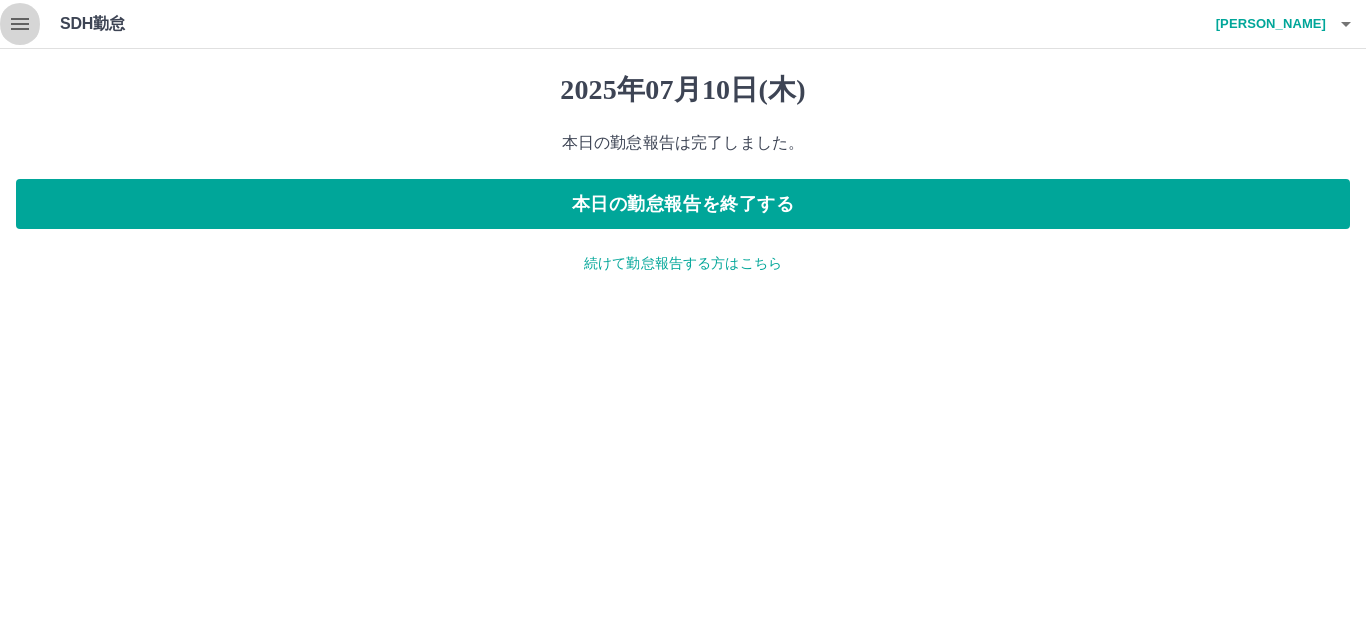 click 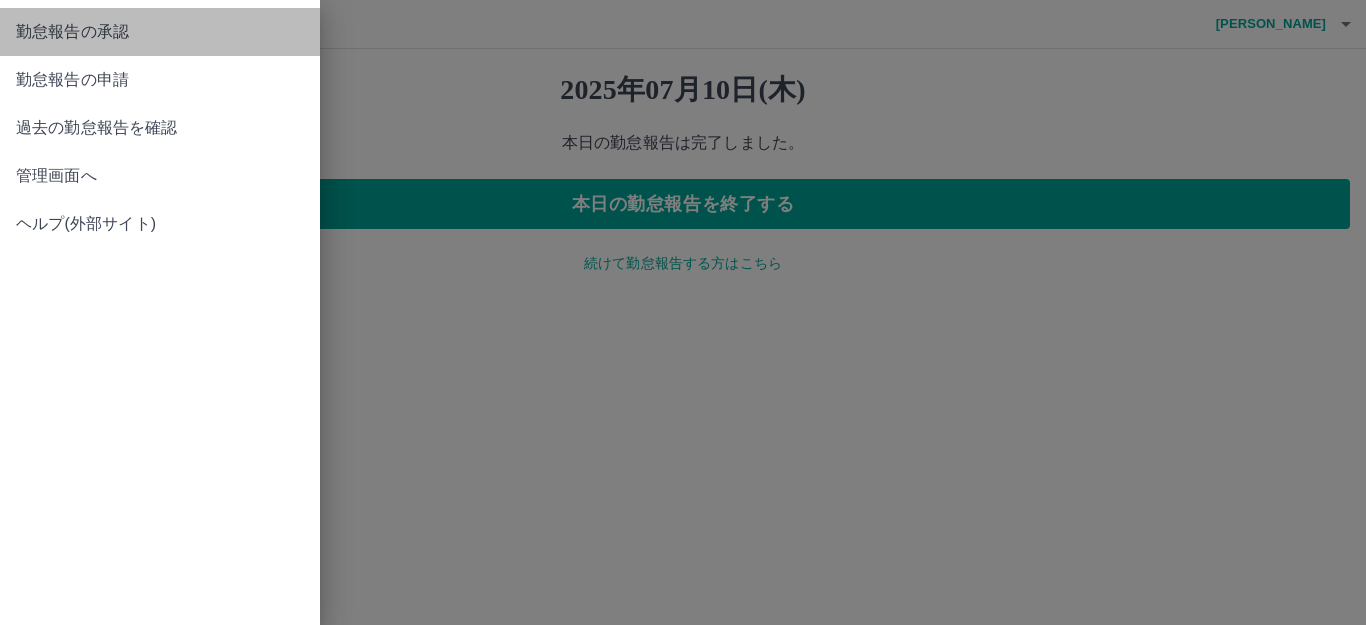click on "勤怠報告の承認" at bounding box center [160, 32] 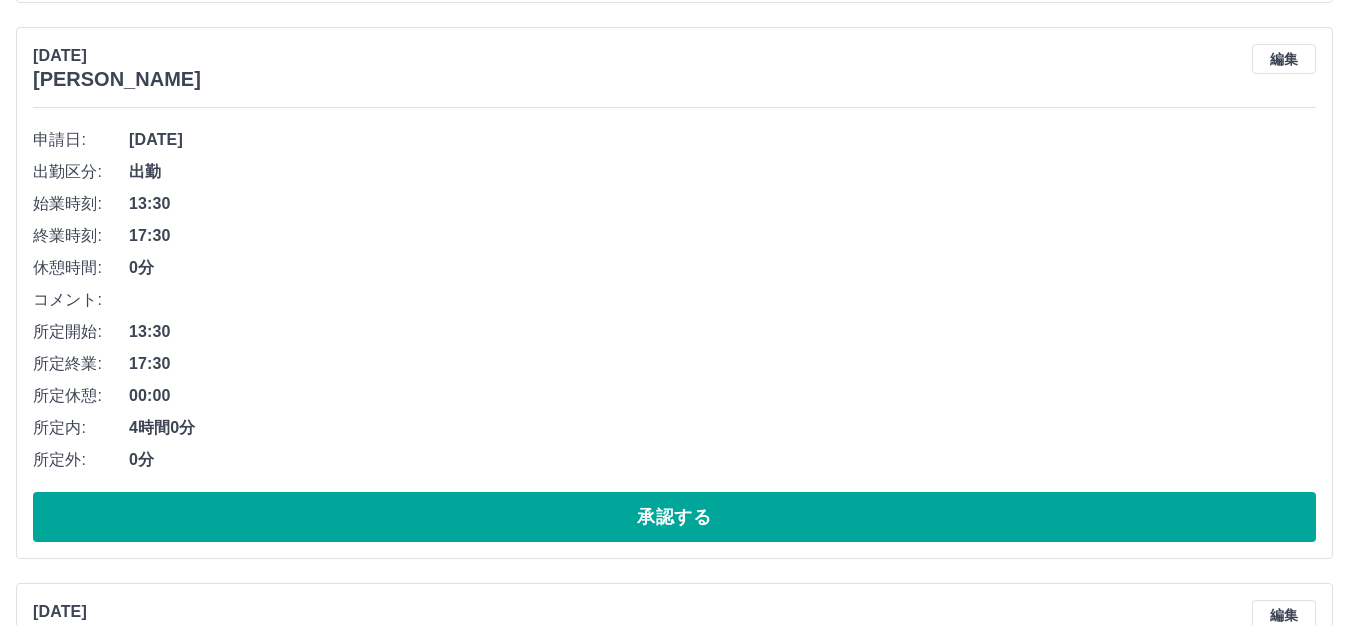 scroll, scrollTop: 800, scrollLeft: 0, axis: vertical 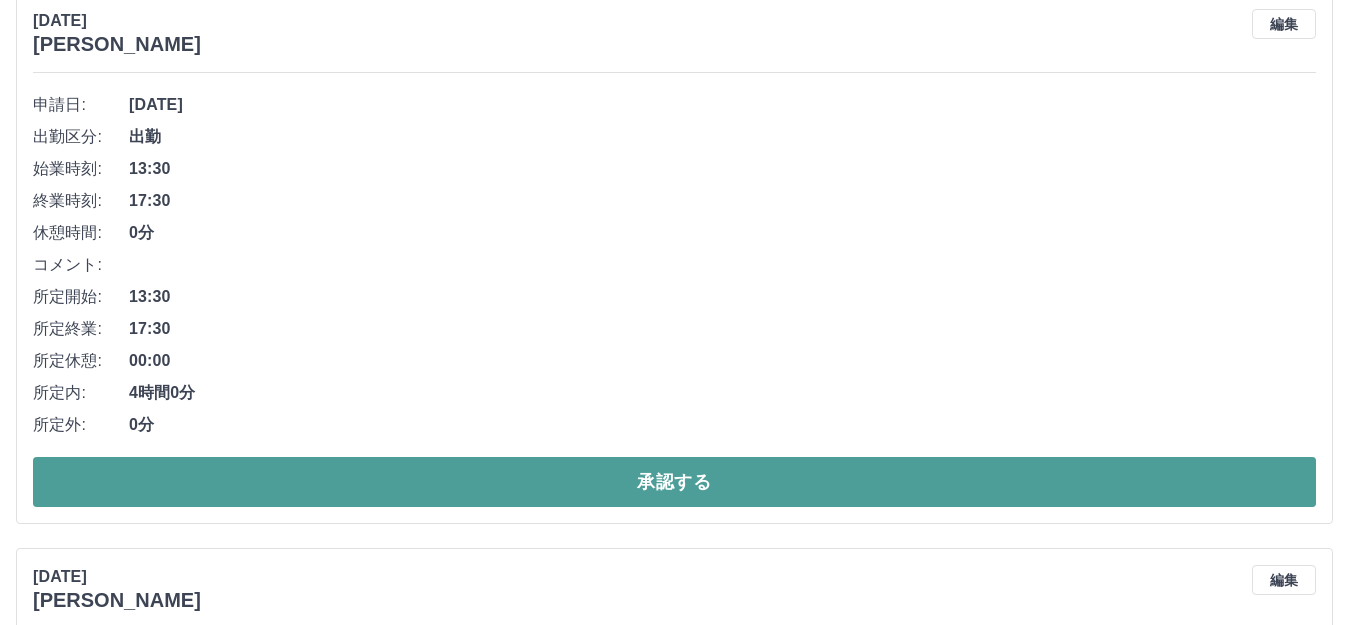 click on "承認する" at bounding box center (674, 482) 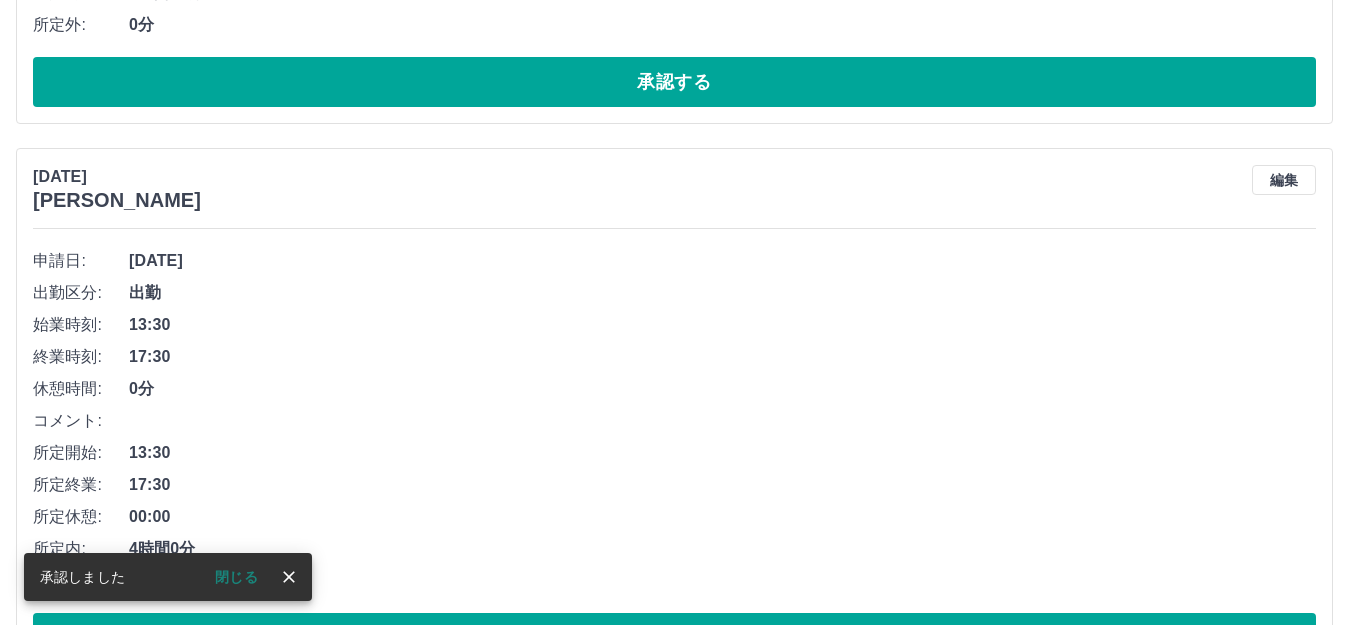 scroll, scrollTop: 744, scrollLeft: 0, axis: vertical 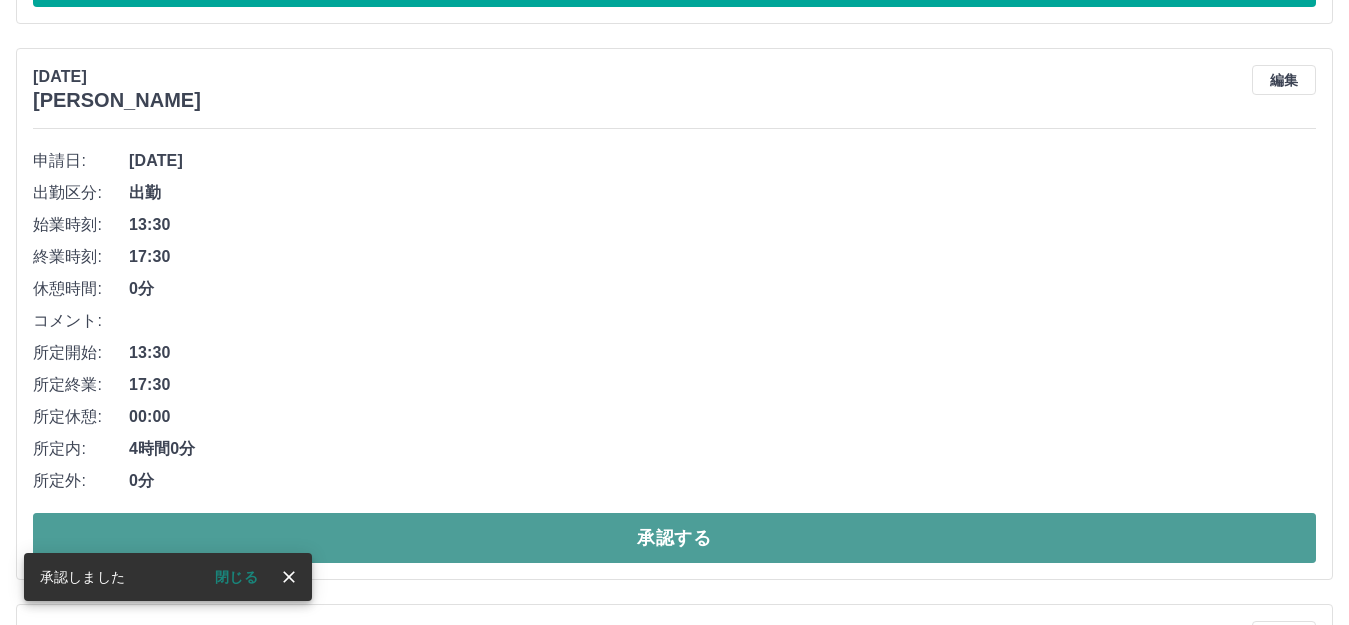 click on "承認する" at bounding box center (674, 538) 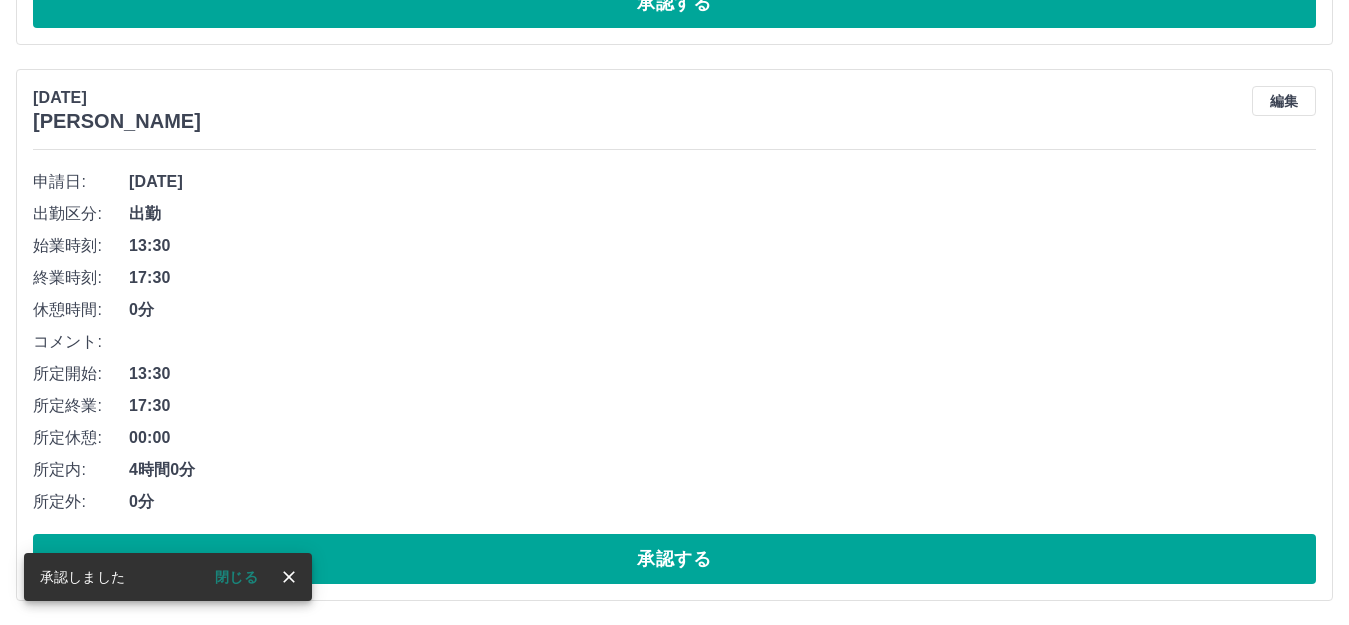 scroll, scrollTop: 725, scrollLeft: 0, axis: vertical 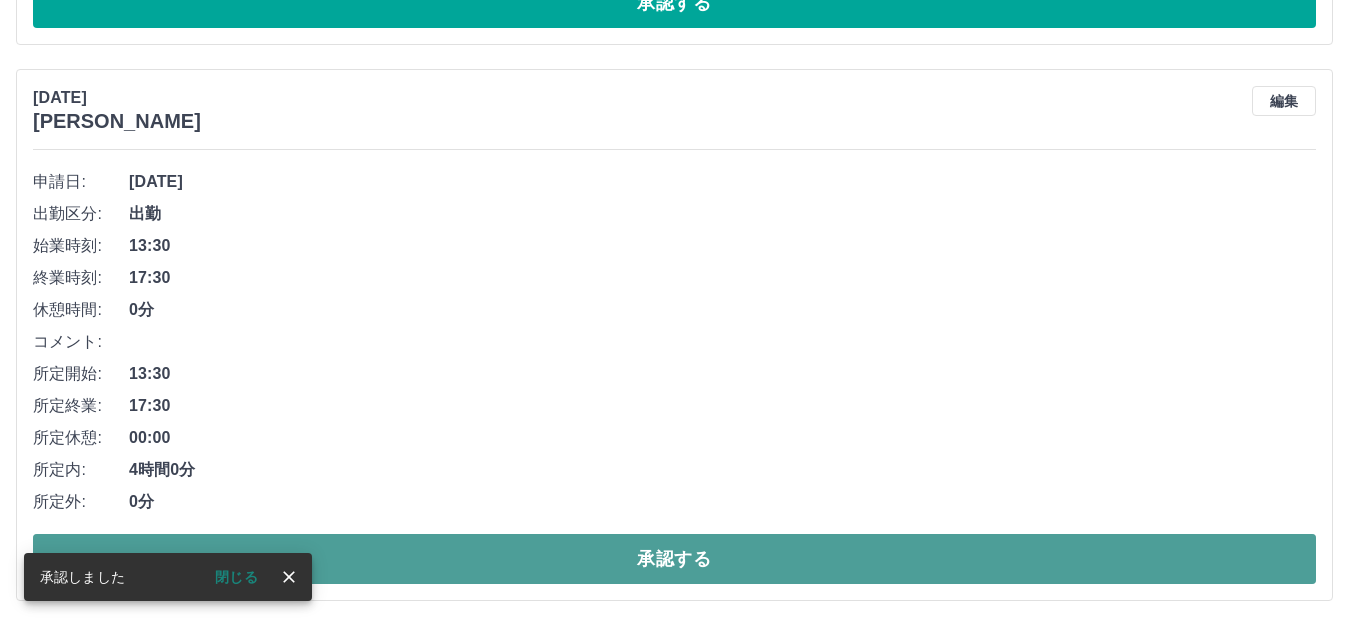 click on "承認する" at bounding box center (674, 559) 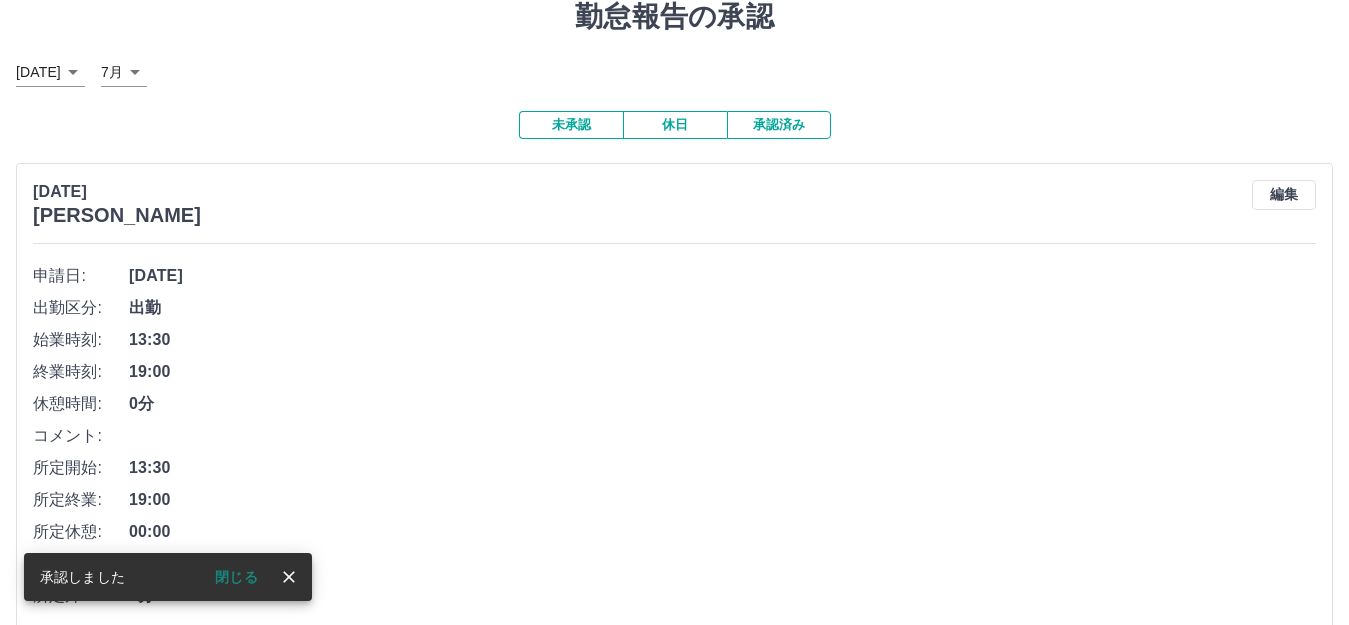 scroll, scrollTop: 169, scrollLeft: 0, axis: vertical 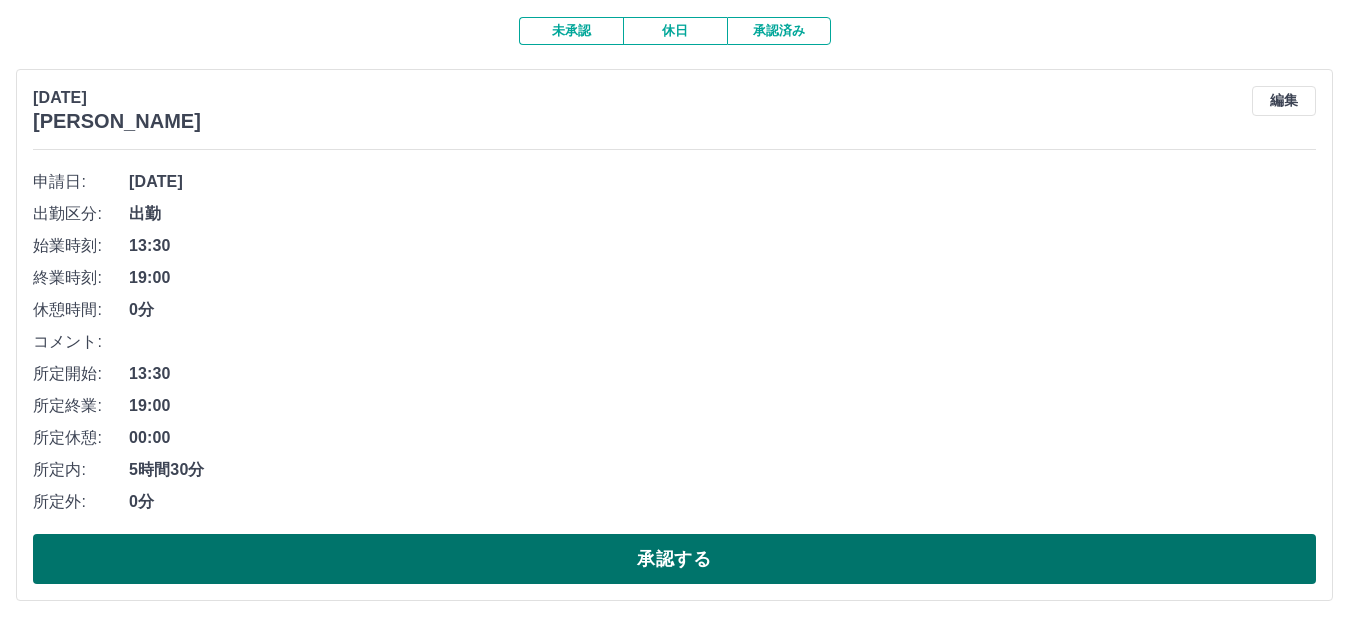 click on "承認する" at bounding box center (674, 559) 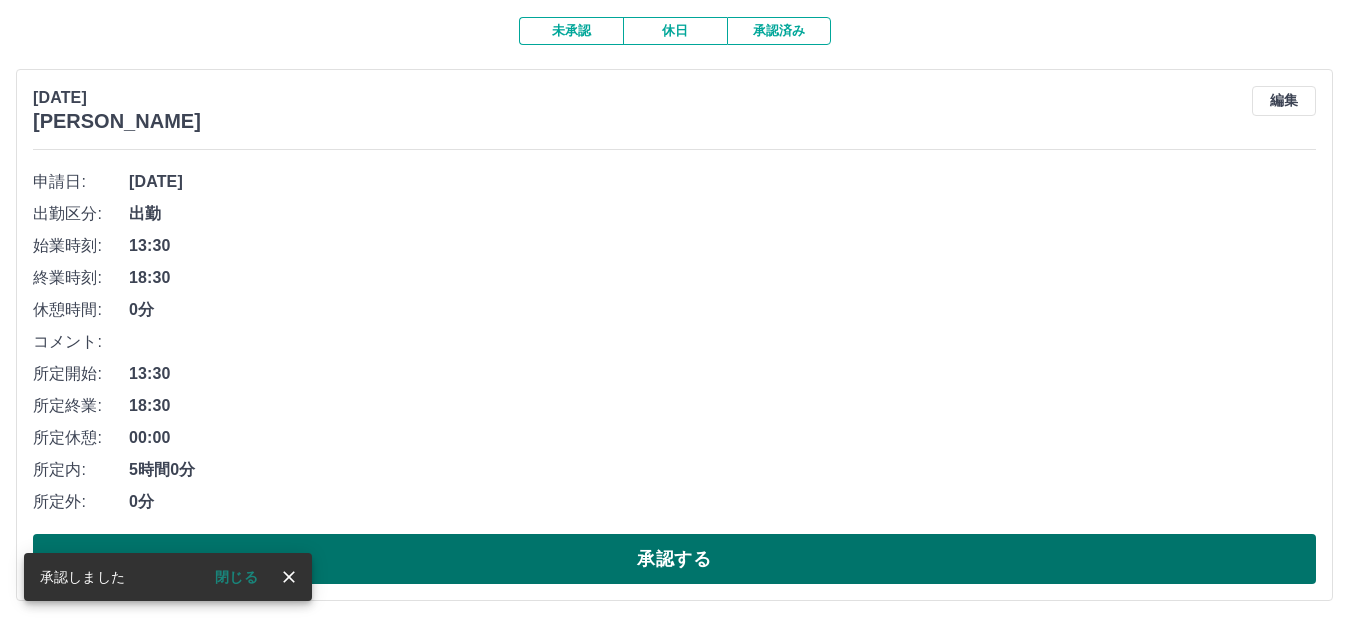 click on "承認する" at bounding box center [674, 559] 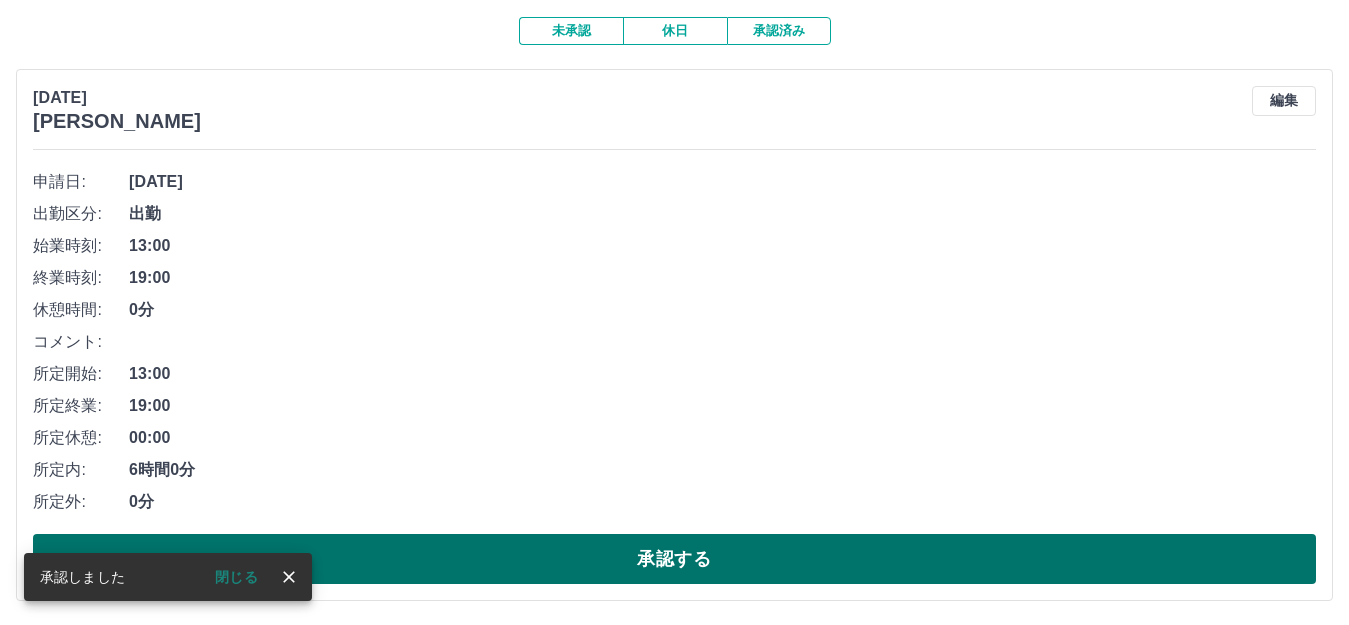 click on "承認する" at bounding box center (674, 559) 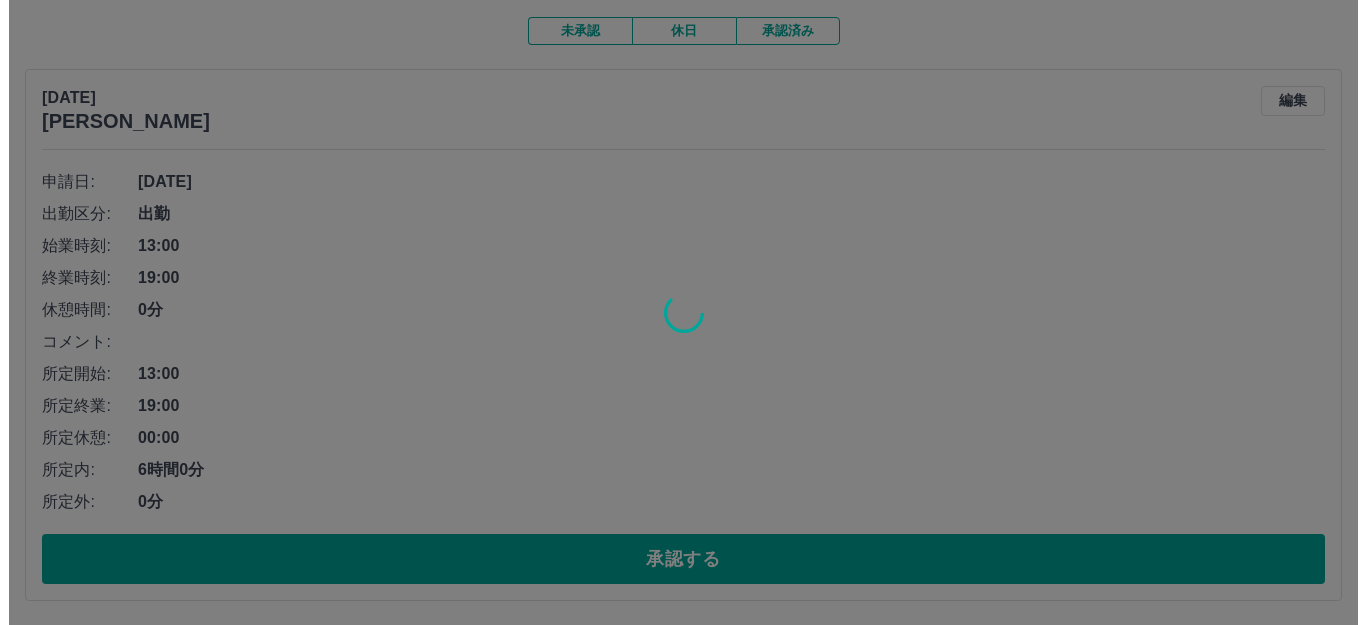scroll, scrollTop: 0, scrollLeft: 0, axis: both 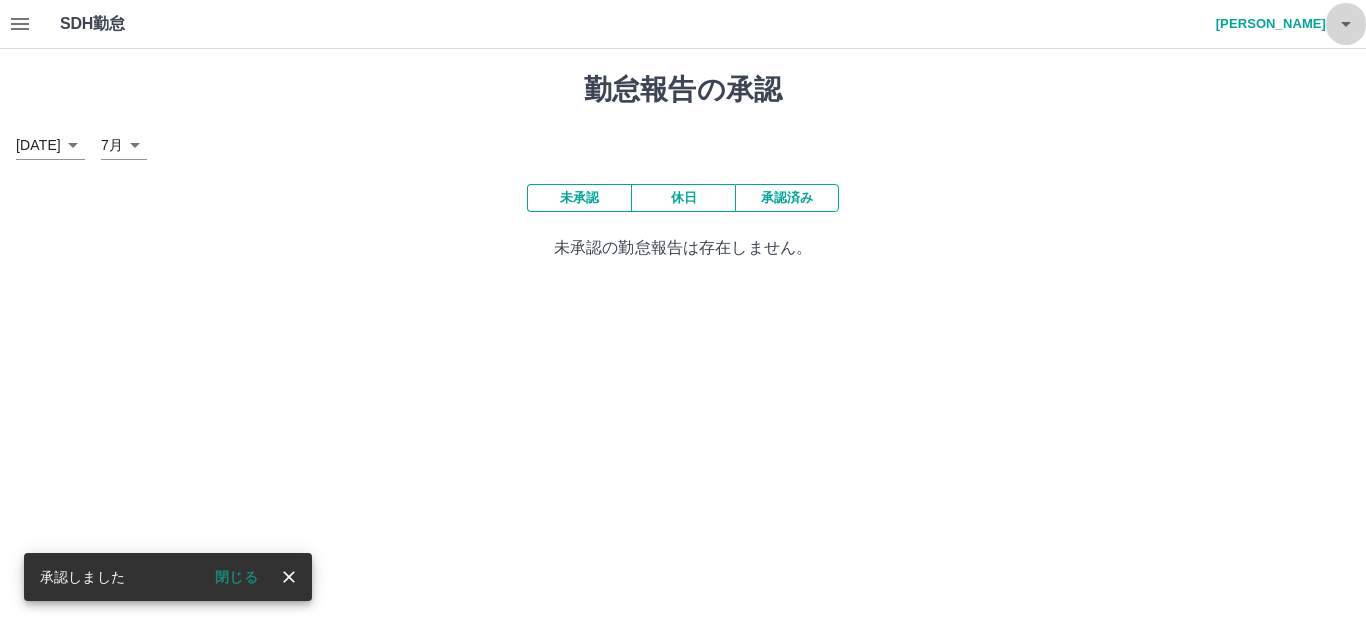 click 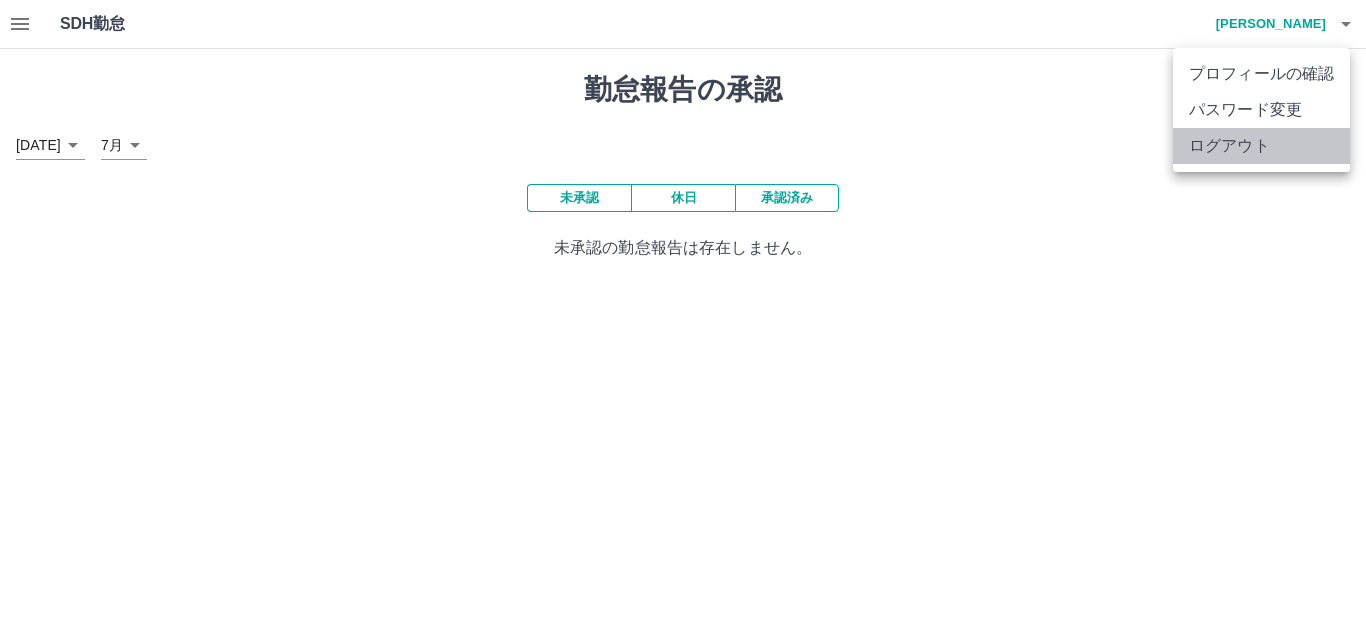 click on "ログアウト" at bounding box center (1261, 146) 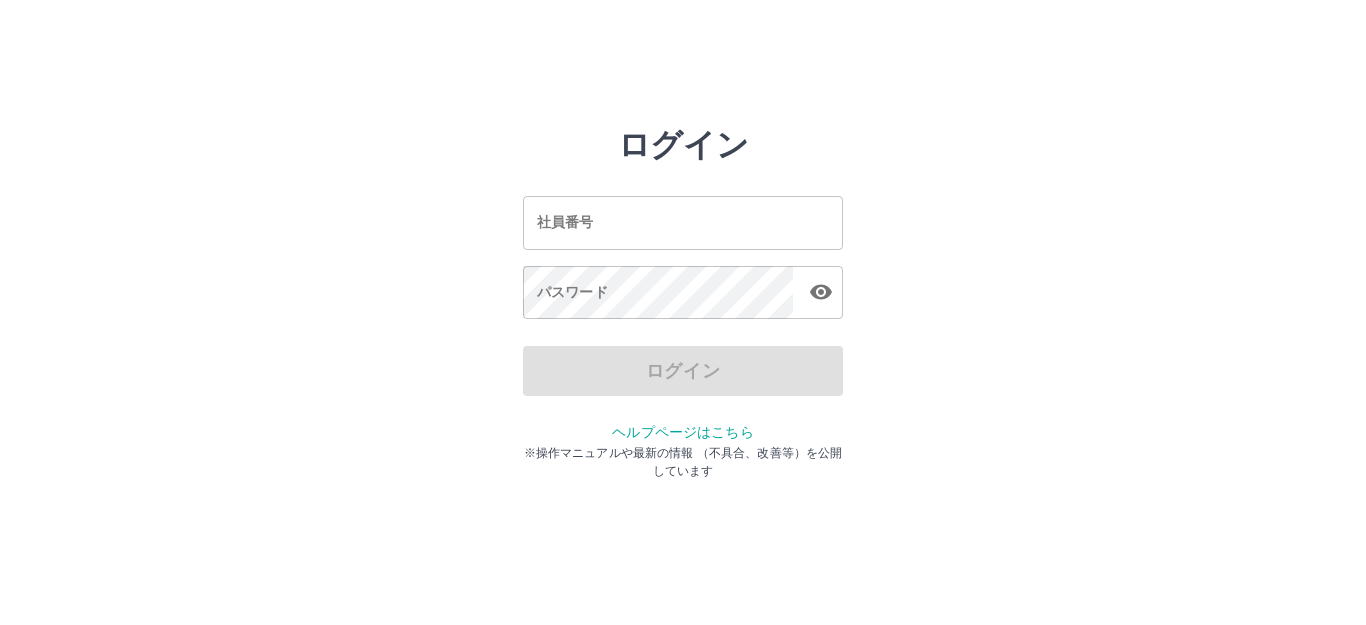 scroll, scrollTop: 0, scrollLeft: 0, axis: both 